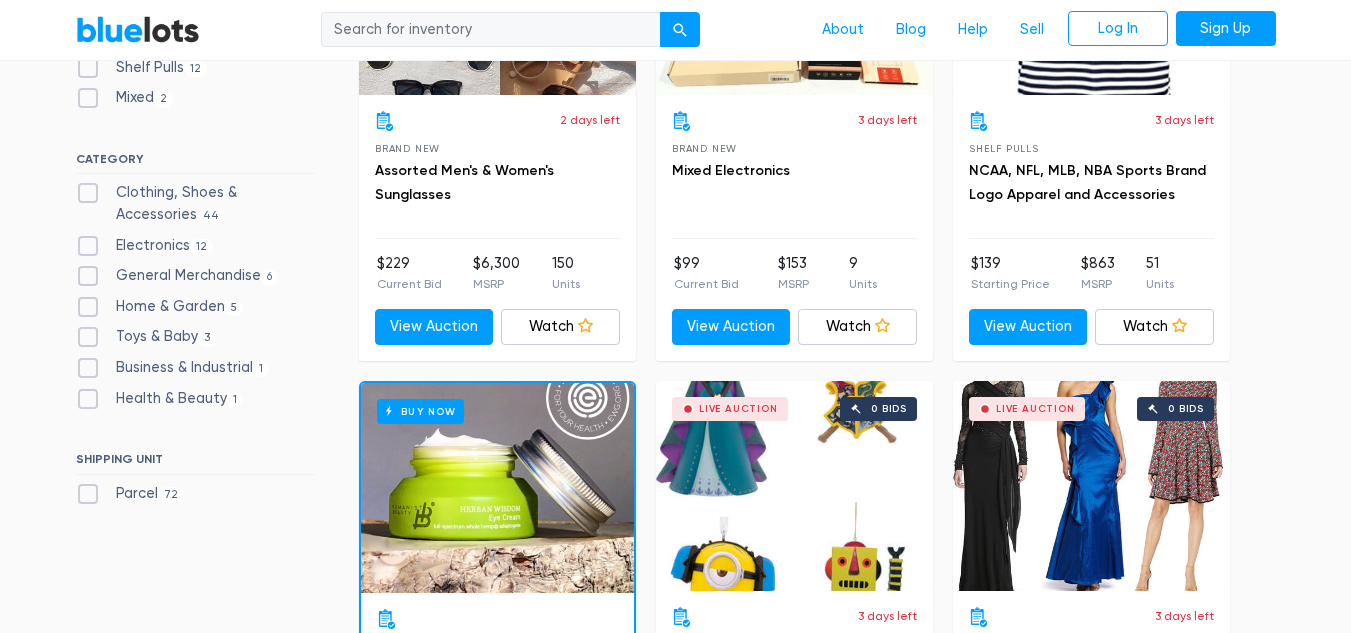 scroll, scrollTop: 800, scrollLeft: 0, axis: vertical 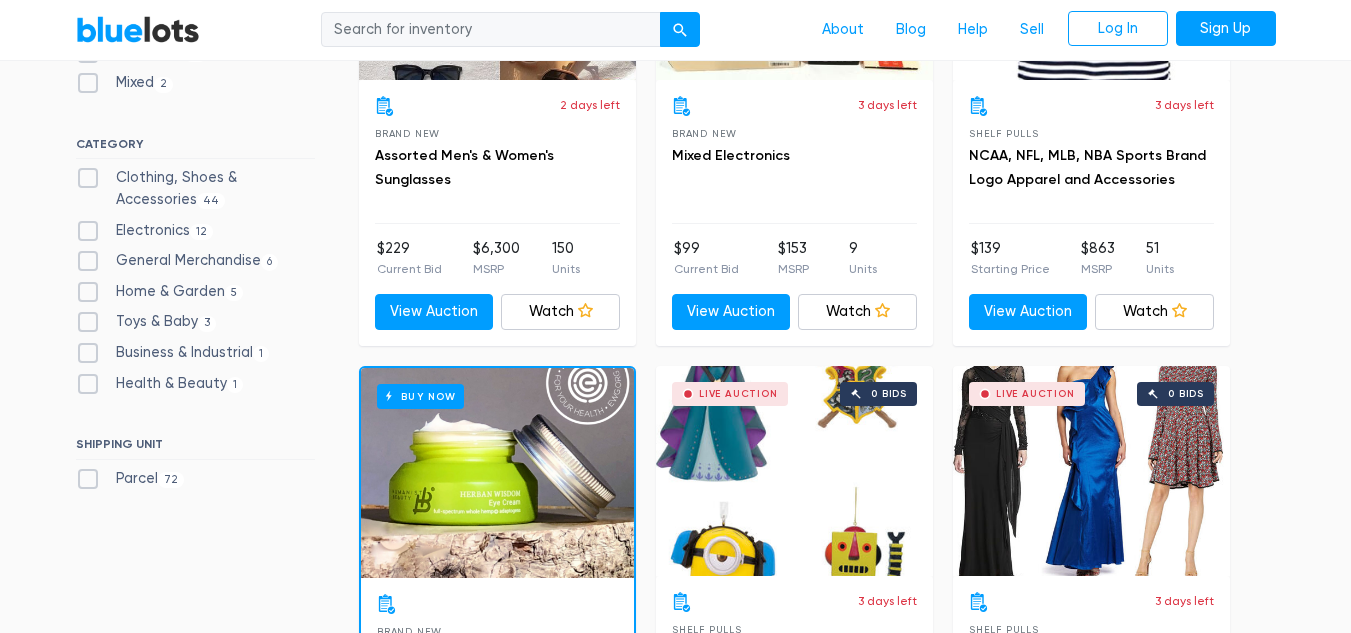 click on "Electronics
12" at bounding box center (145, 231) 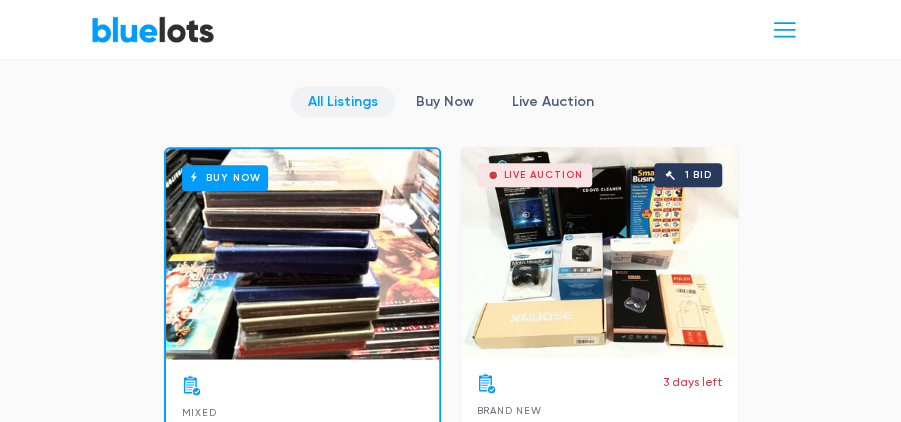 scroll, scrollTop: 800, scrollLeft: 0, axis: vertical 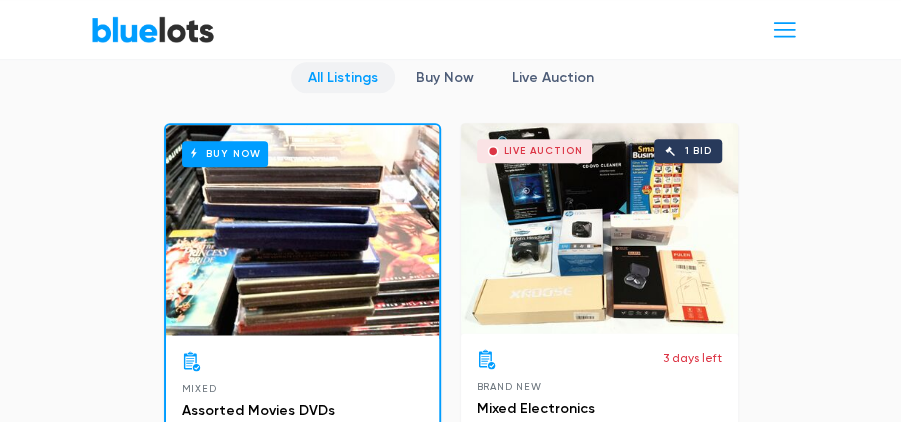 click at bounding box center (787, 18) 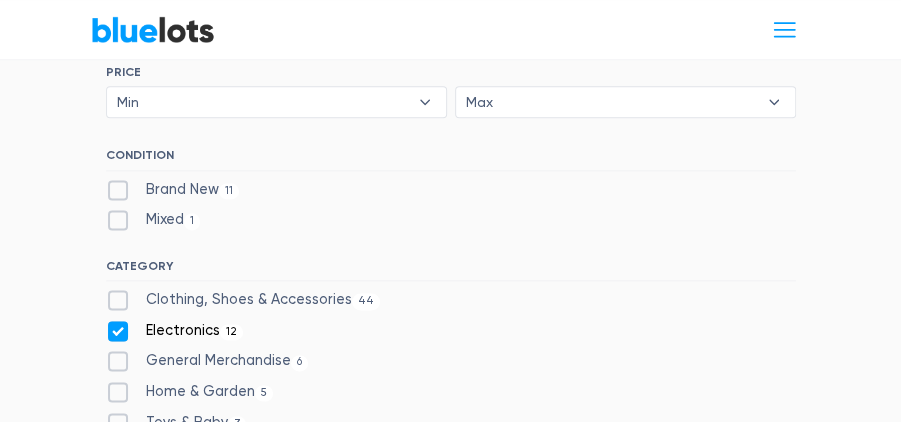 scroll, scrollTop: 733, scrollLeft: 0, axis: vertical 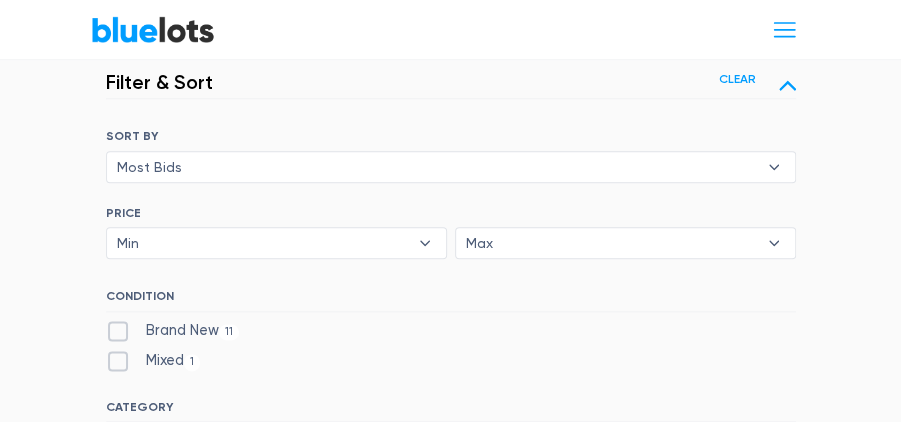 click at bounding box center (787, 85) 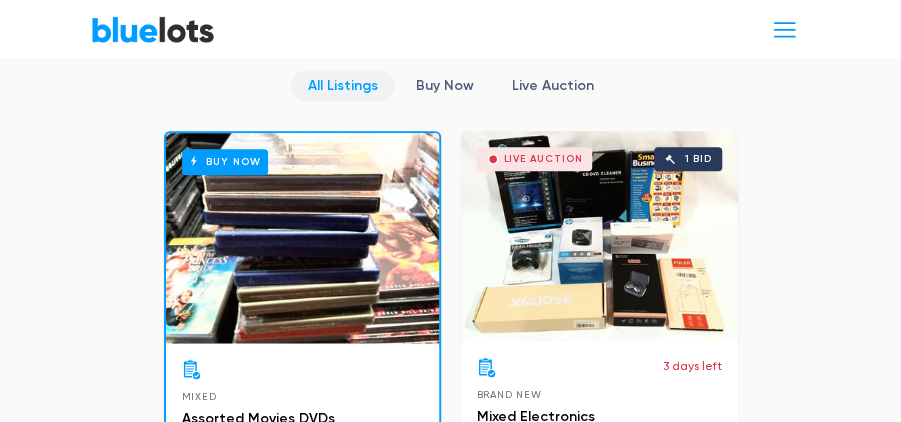 scroll, scrollTop: 600, scrollLeft: 0, axis: vertical 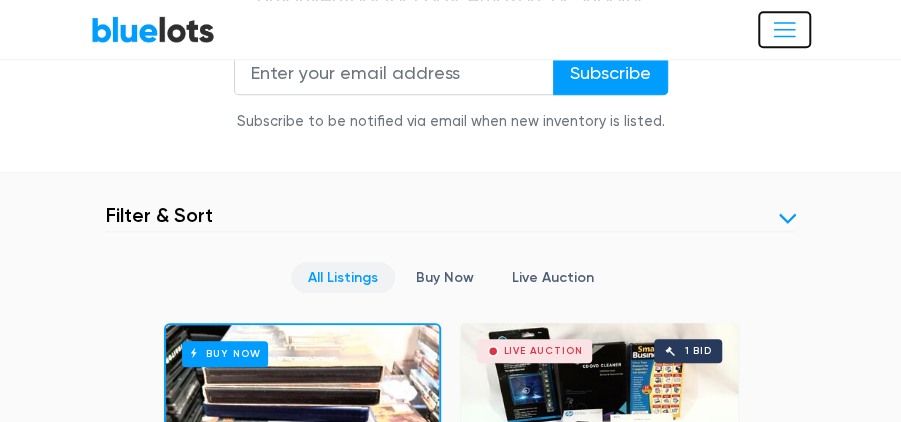 click at bounding box center (784, 29) 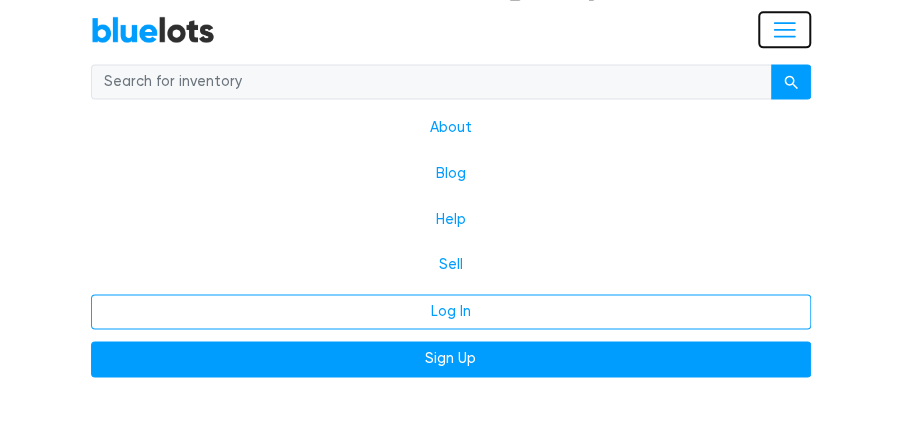 scroll, scrollTop: 980, scrollLeft: 0, axis: vertical 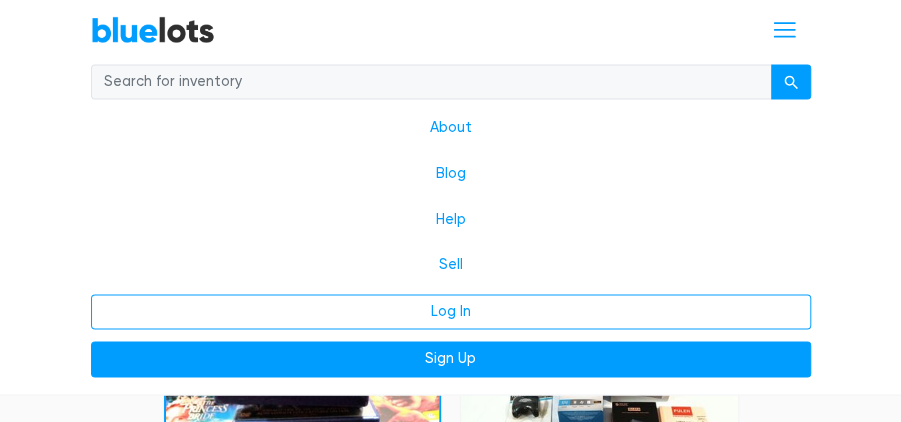 click on "BlueLots" at bounding box center [153, 29] 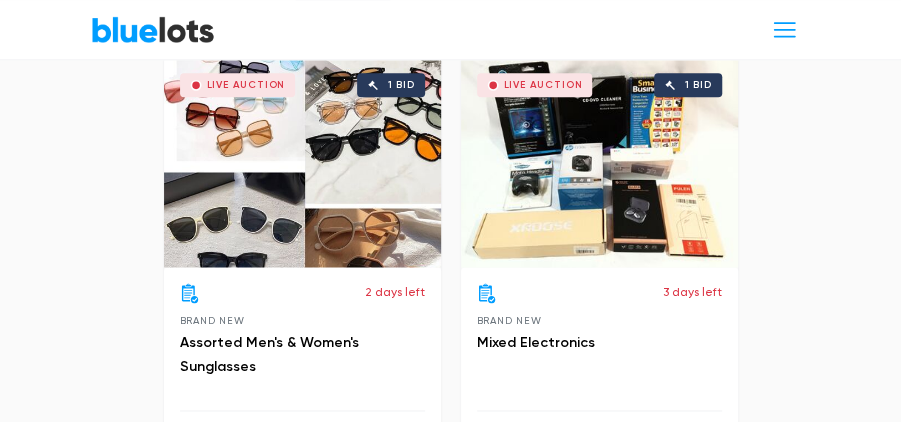 scroll, scrollTop: 933, scrollLeft: 0, axis: vertical 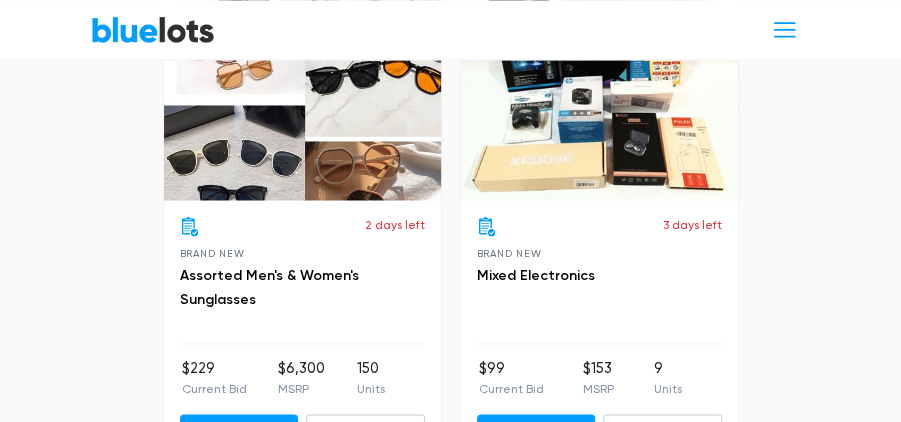 click on "Live Auction
1 bid" at bounding box center (302, 95) 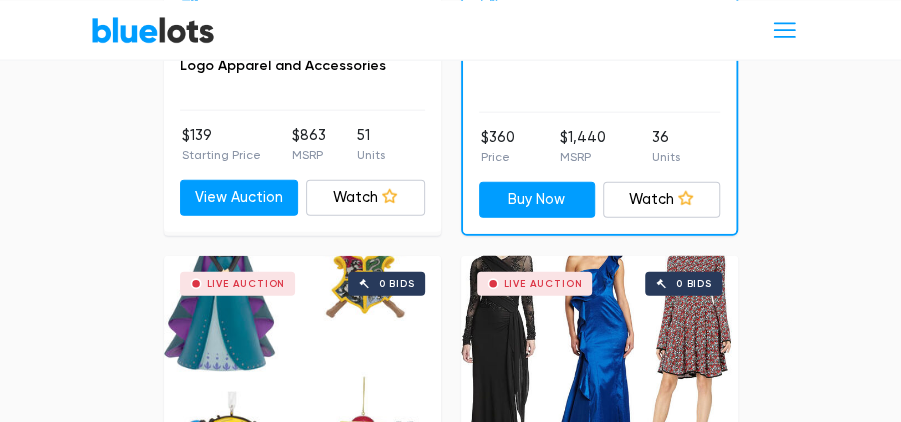 scroll, scrollTop: 1666, scrollLeft: 0, axis: vertical 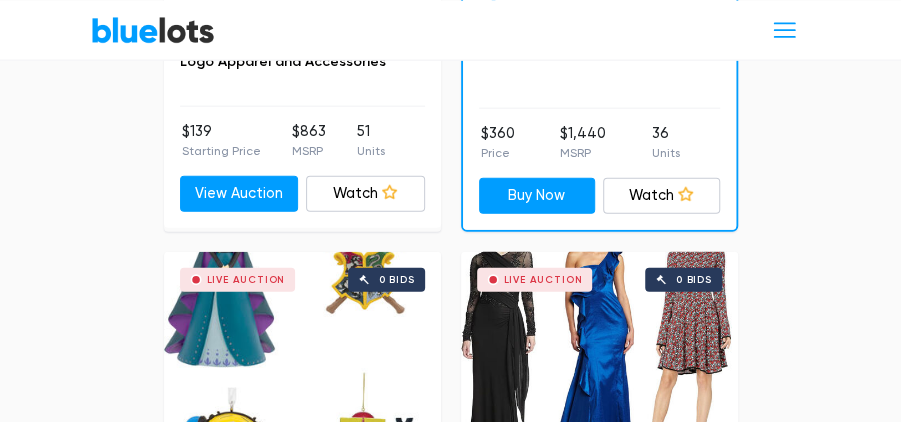 click on "Herban Wisdom Eye Cream 0.5 oz" at bounding box center (599, 40) 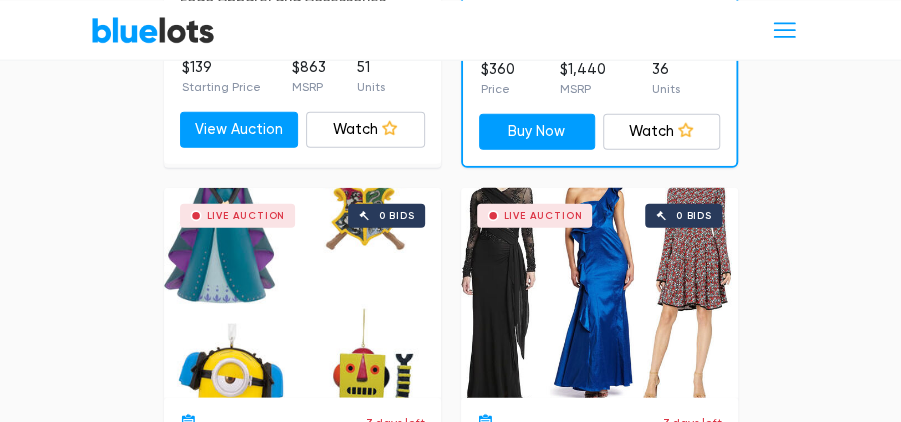 scroll, scrollTop: 1666, scrollLeft: 0, axis: vertical 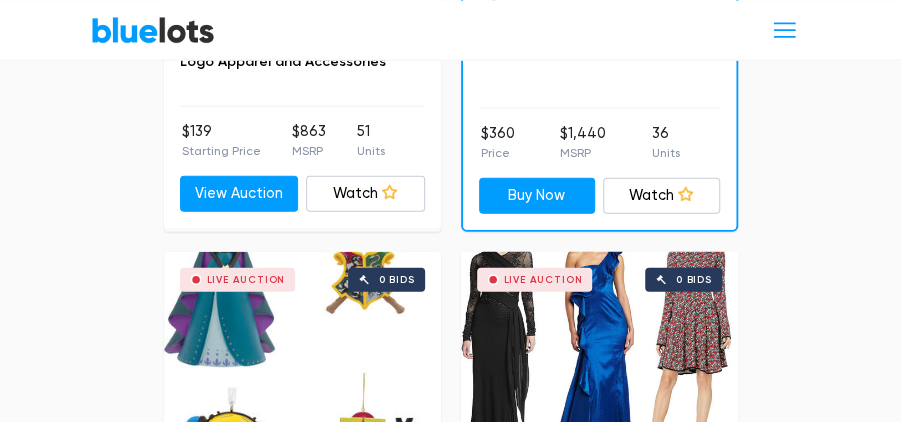 click on "Herban Wisdom Eye Cream 0.5 oz" at bounding box center (593, 39) 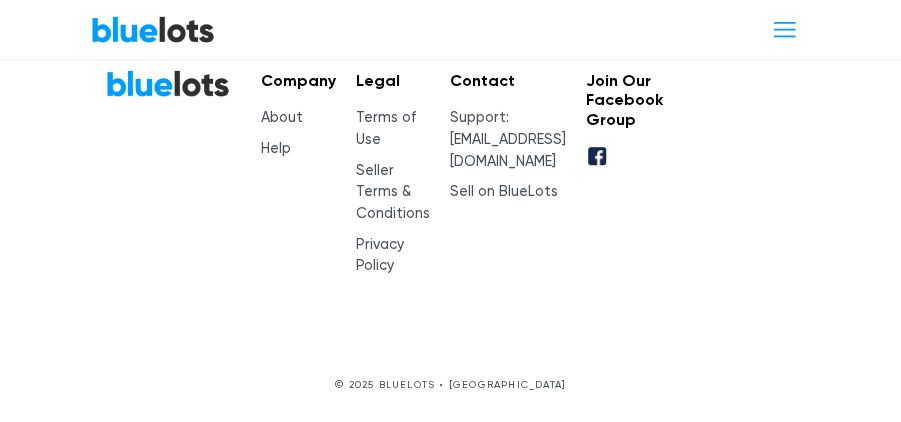 scroll, scrollTop: 14133, scrollLeft: 0, axis: vertical 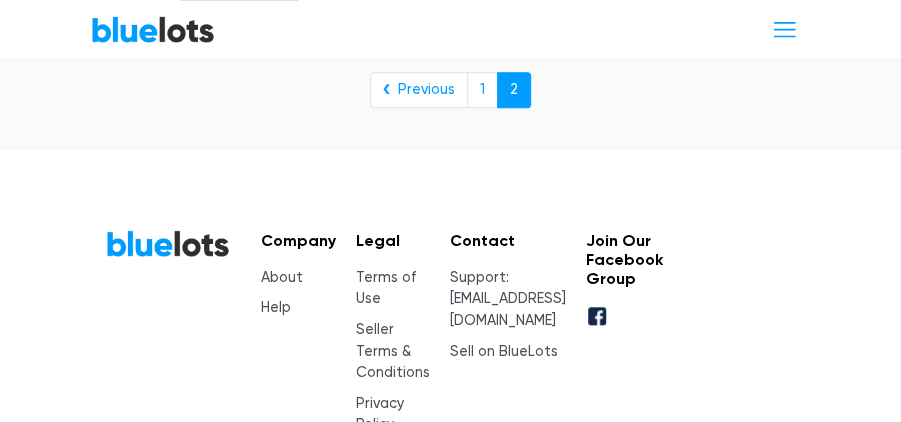 click on "View Listing" at bounding box center (239, -10) 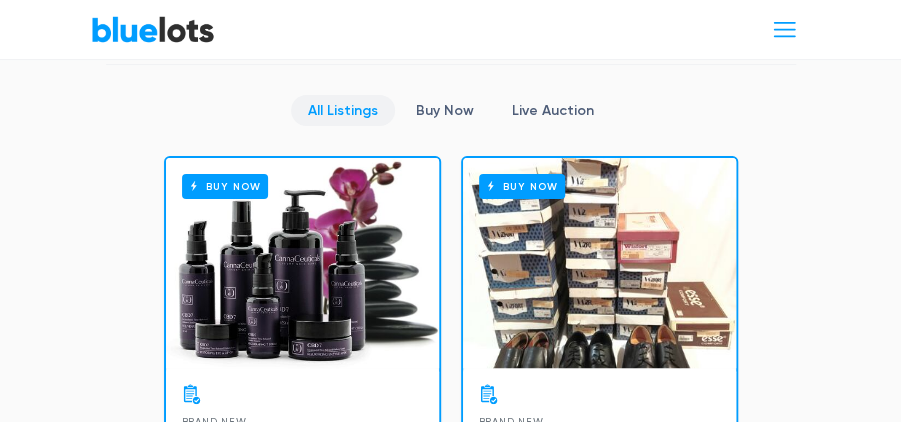 scroll, scrollTop: 0, scrollLeft: 0, axis: both 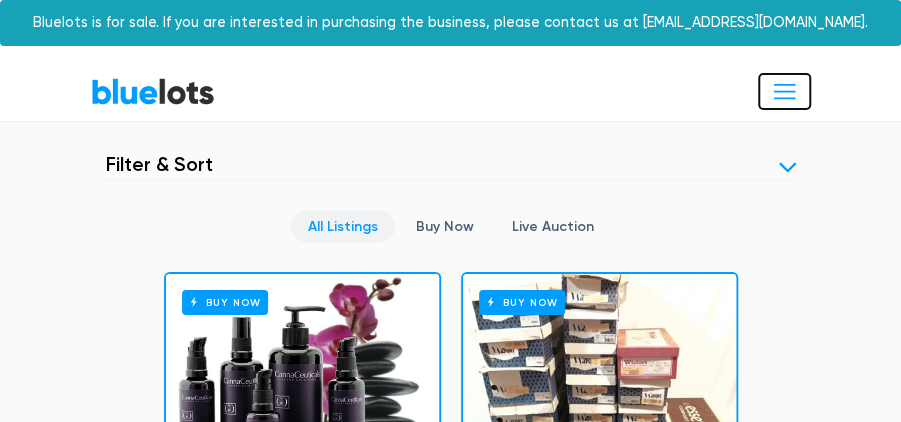 click at bounding box center [784, 91] 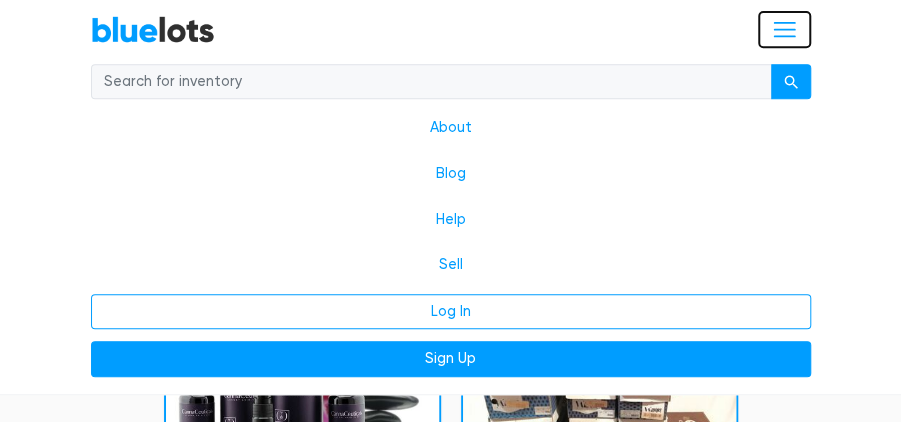 scroll, scrollTop: 533, scrollLeft: 0, axis: vertical 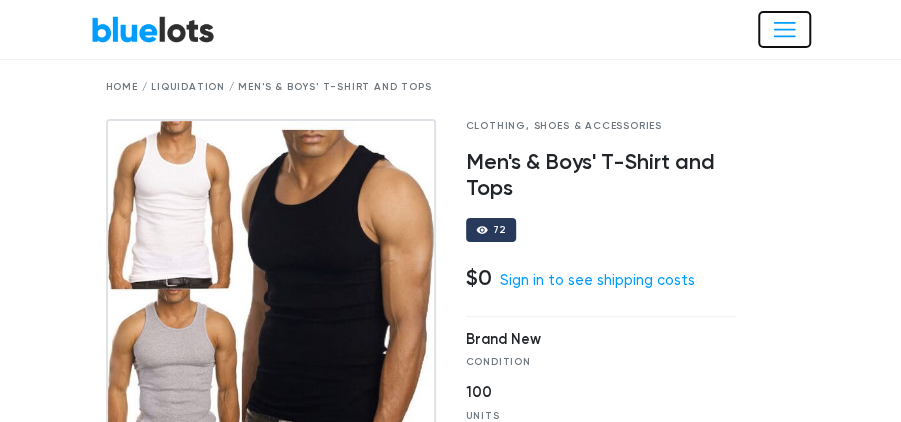 click at bounding box center (784, 29) 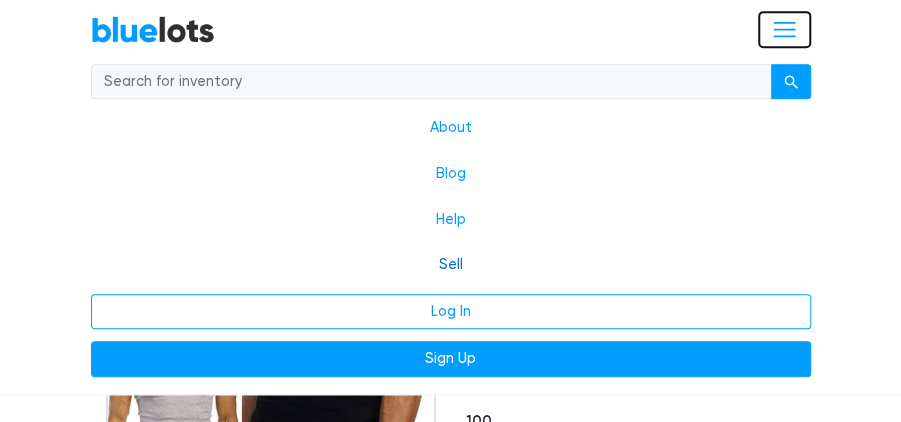 scroll, scrollTop: 400, scrollLeft: 0, axis: vertical 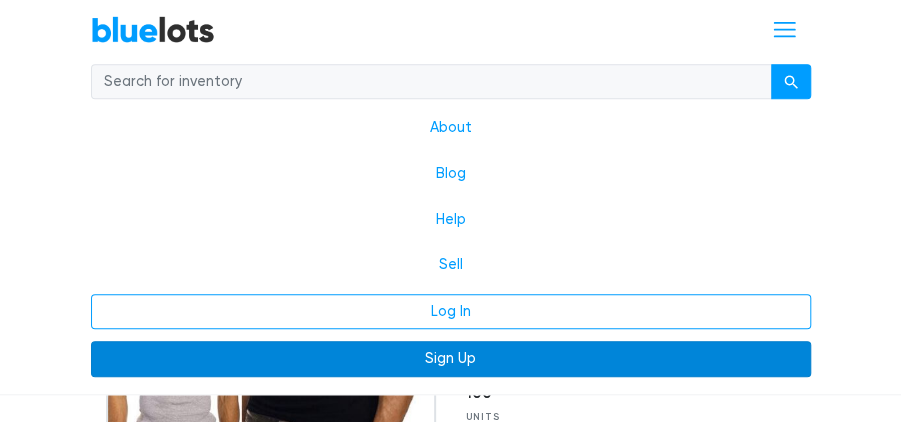 click on "Sign Up" at bounding box center (451, 360) 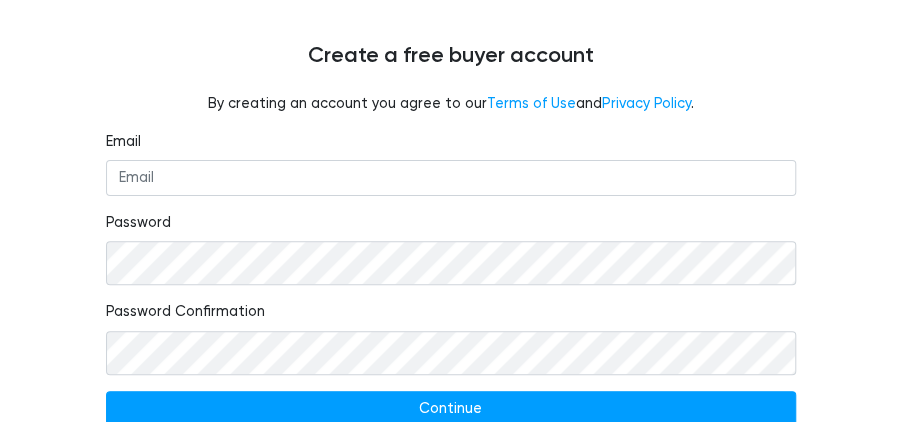 scroll, scrollTop: 156, scrollLeft: 0, axis: vertical 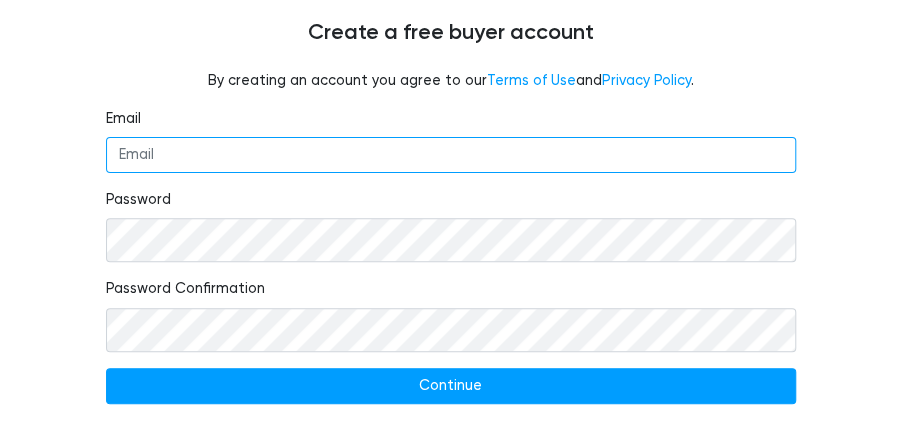 click on "Email" at bounding box center (451, 155) 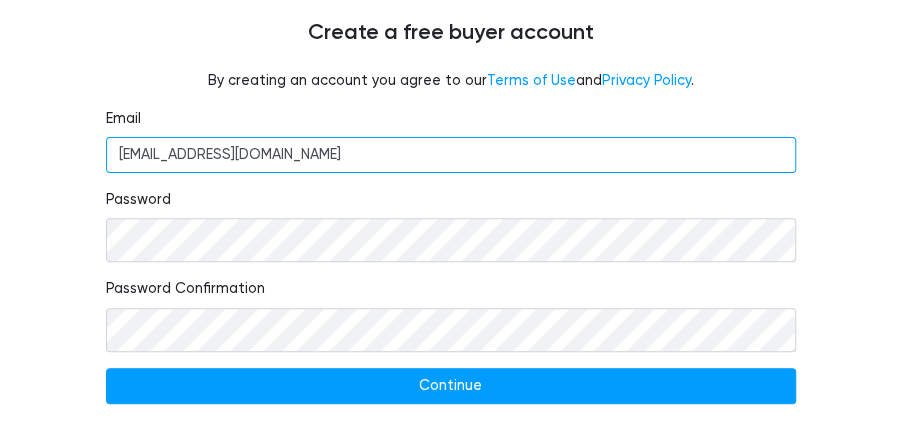 type on "tejumesagan@gmail.com" 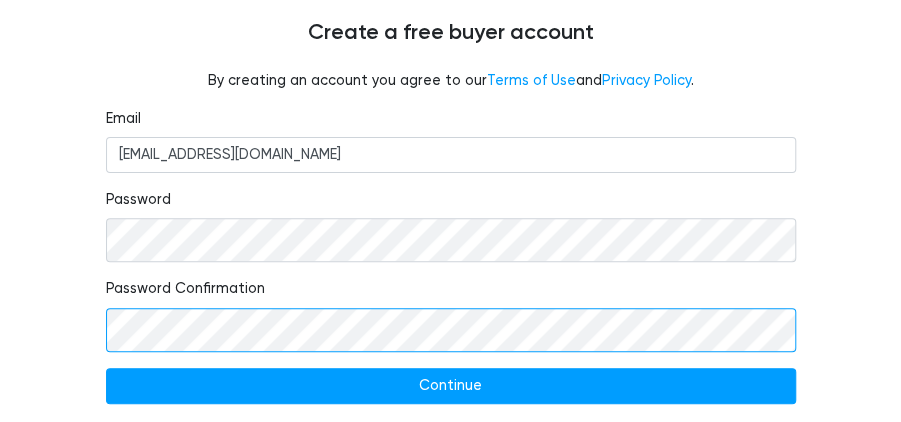 scroll, scrollTop: 356, scrollLeft: 0, axis: vertical 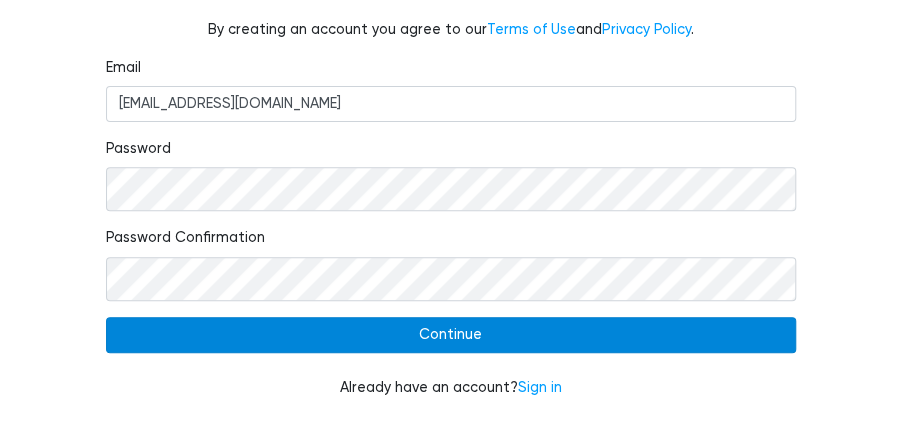 click on "Continue" at bounding box center [451, 335] 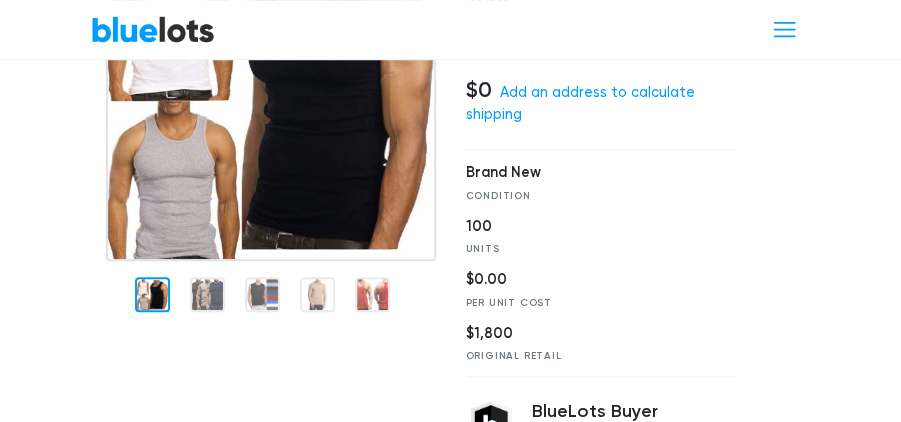 scroll, scrollTop: 266, scrollLeft: 0, axis: vertical 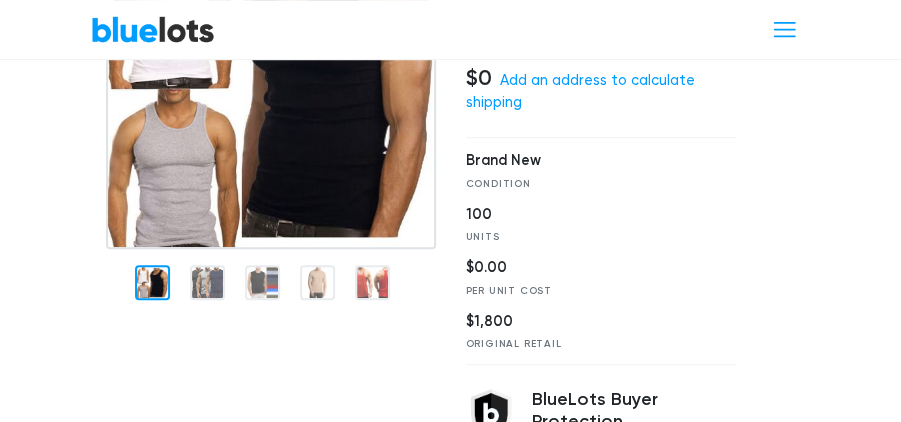 click at bounding box center [271, 84] 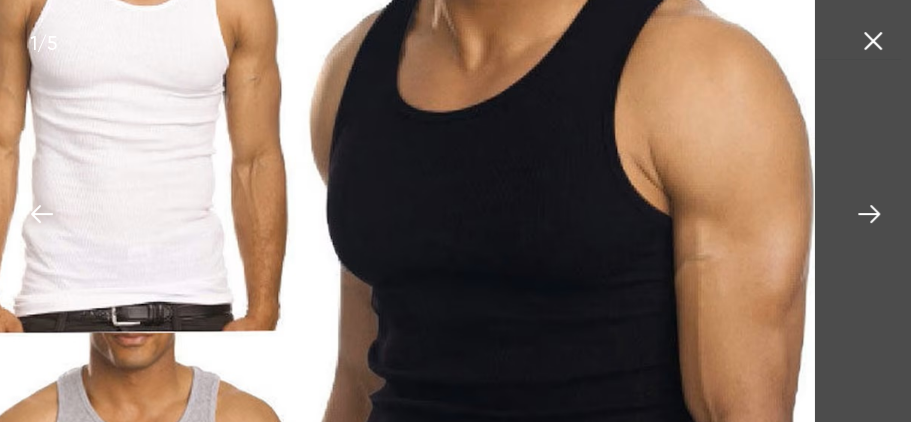 drag, startPoint x: 643, startPoint y: 103, endPoint x: 644, endPoint y: 244, distance: 141.00354 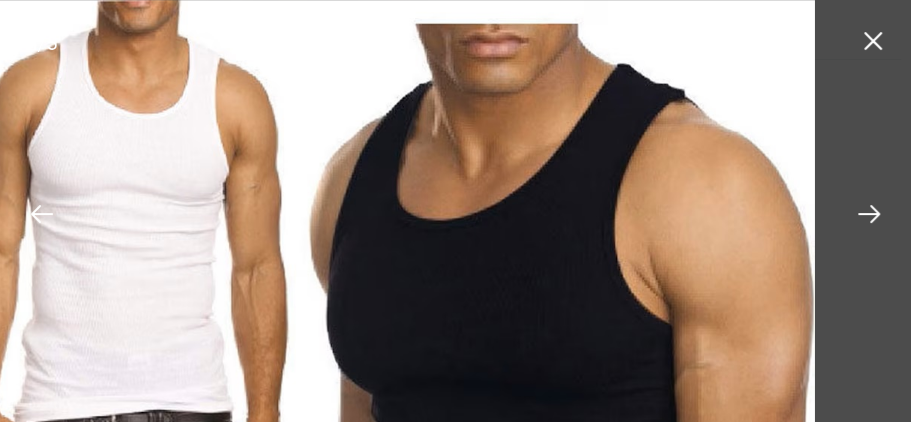 drag, startPoint x: 628, startPoint y: 124, endPoint x: 628, endPoint y: 278, distance: 154 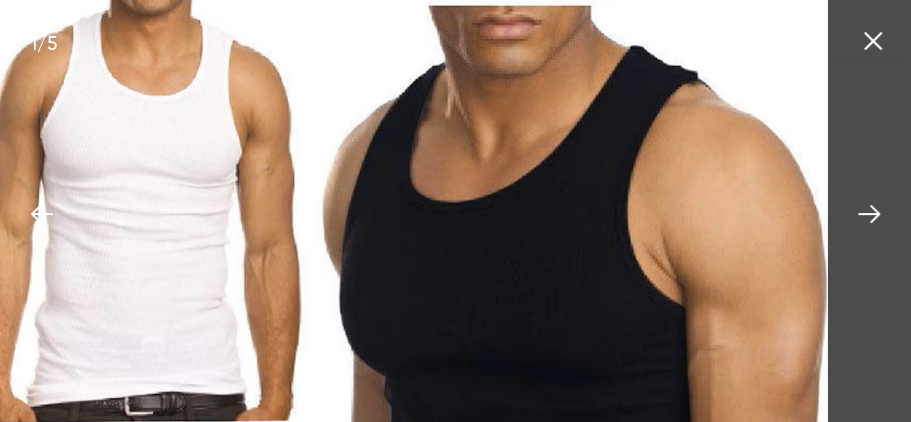 drag, startPoint x: 604, startPoint y: 283, endPoint x: 652, endPoint y: 163, distance: 129.24396 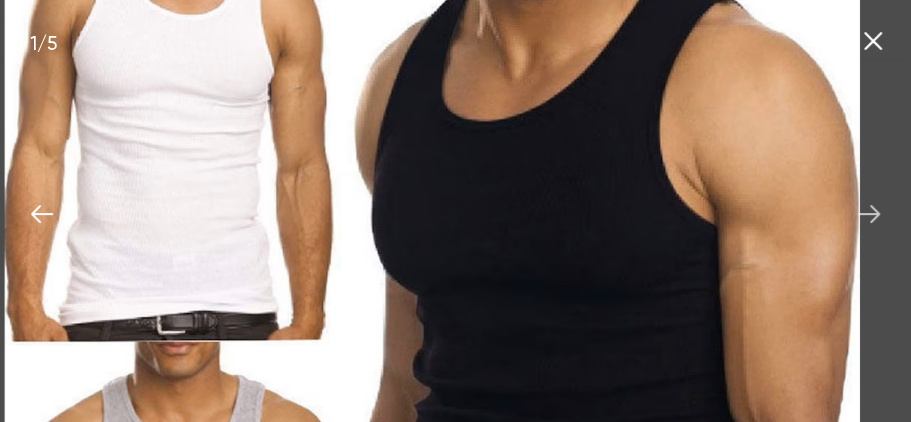 click 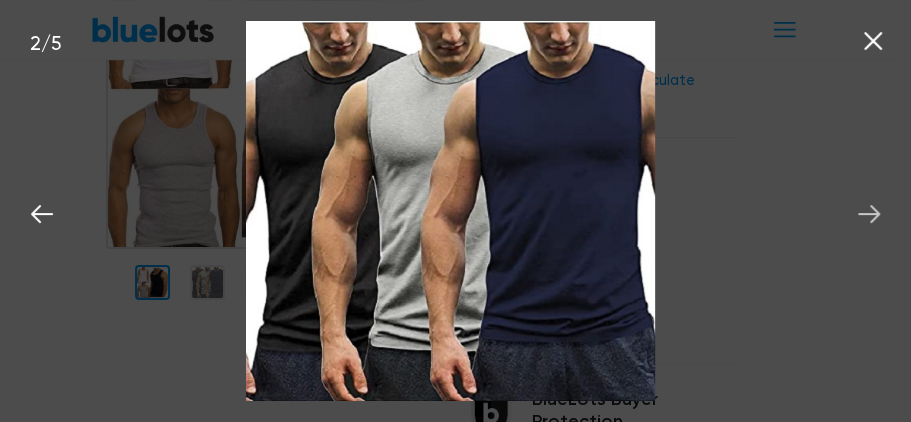 click 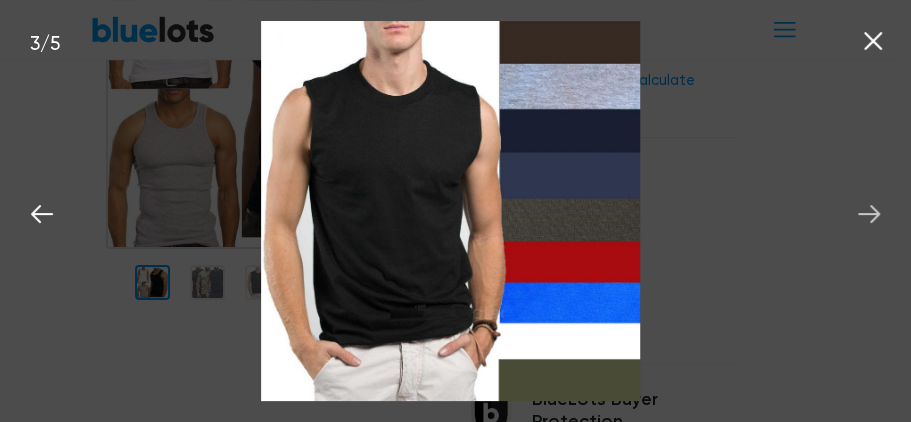 click 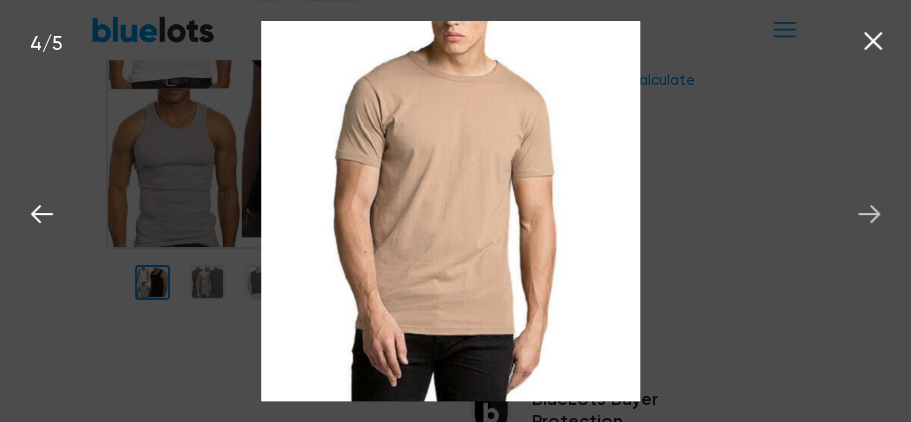 click 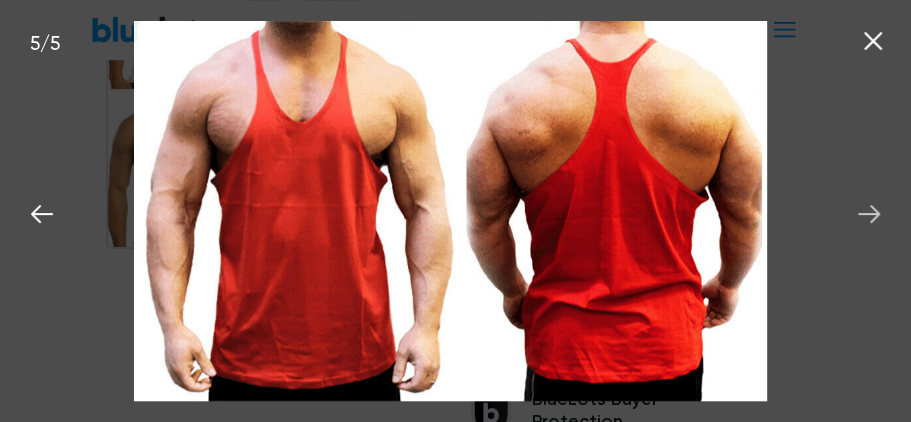 click 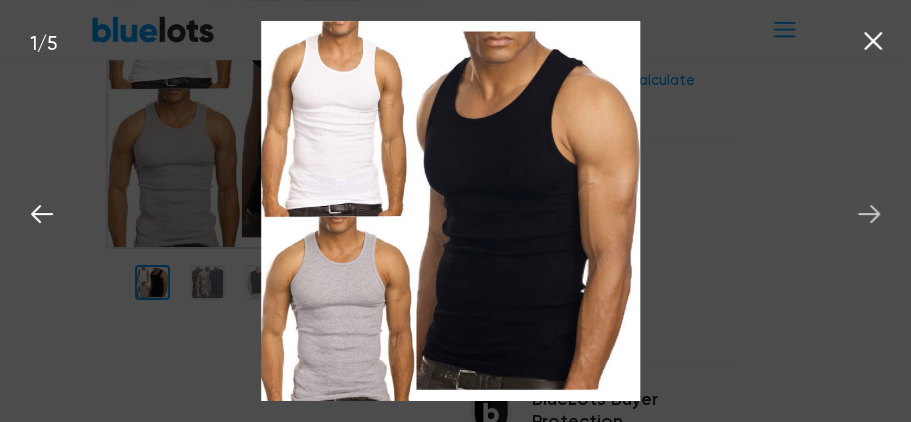 click 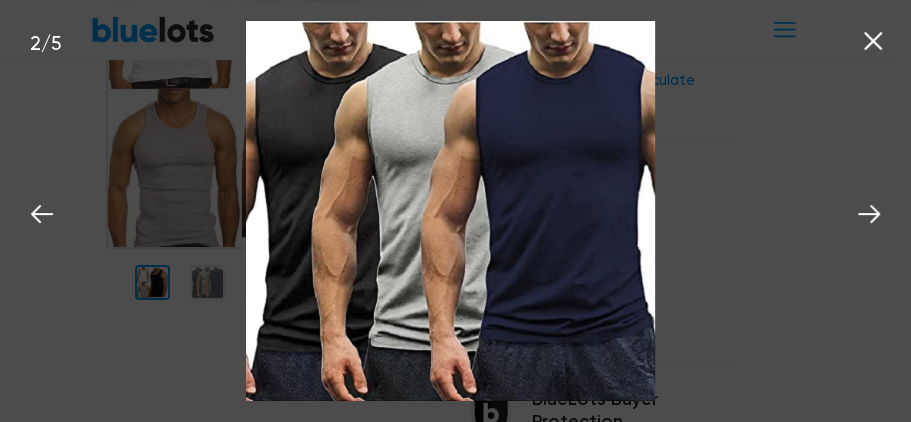 click 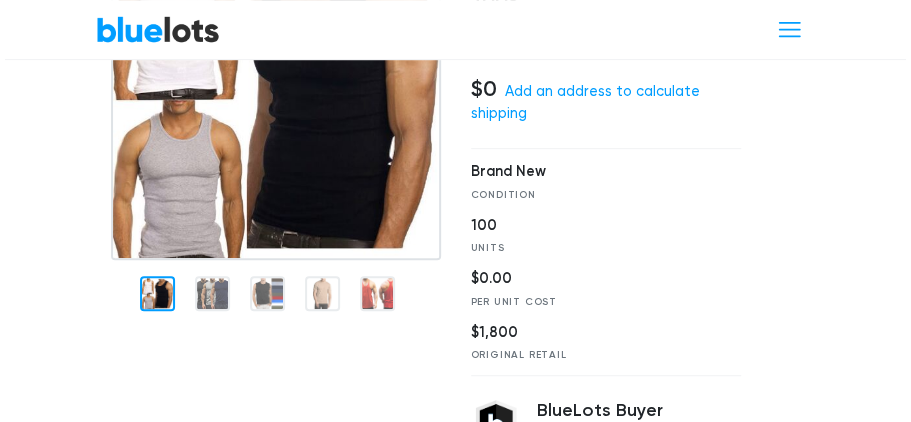 scroll, scrollTop: 266, scrollLeft: 0, axis: vertical 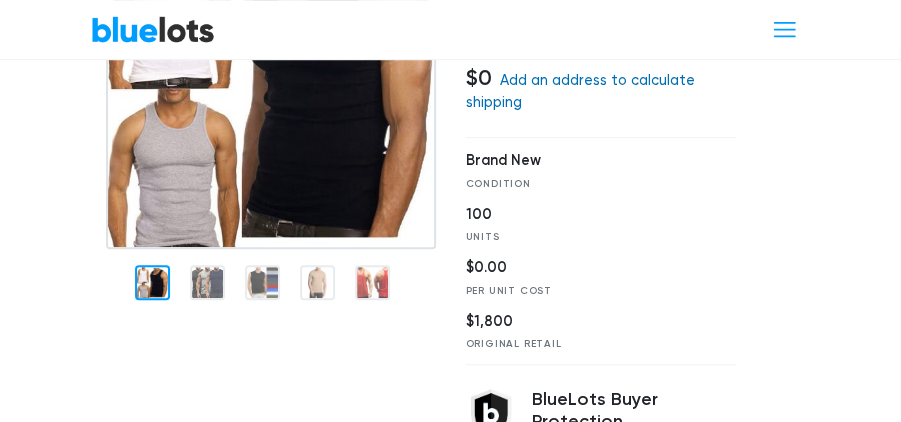 click on "Add an address to calculate shipping" at bounding box center [580, 91] 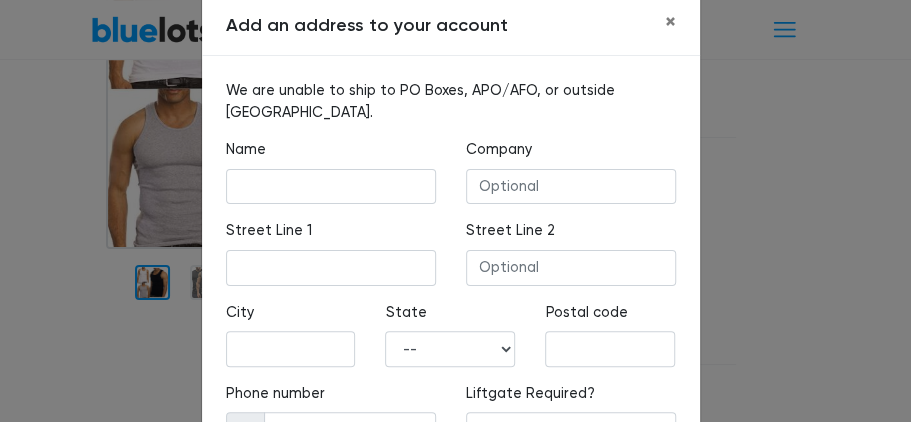 scroll, scrollTop: 12, scrollLeft: 0, axis: vertical 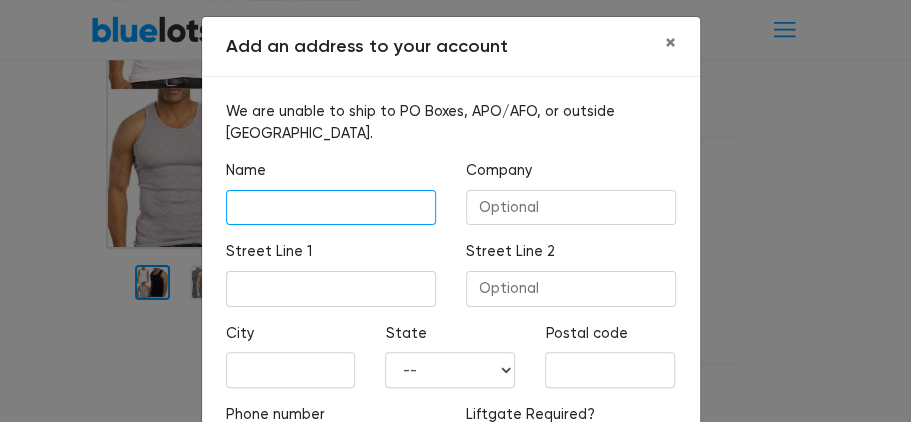 click at bounding box center [331, 208] 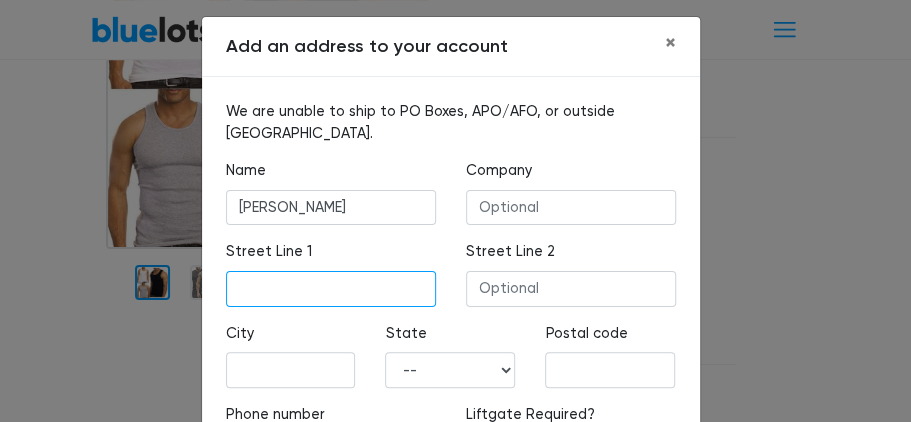 type on "1138 NW 38TH ST" 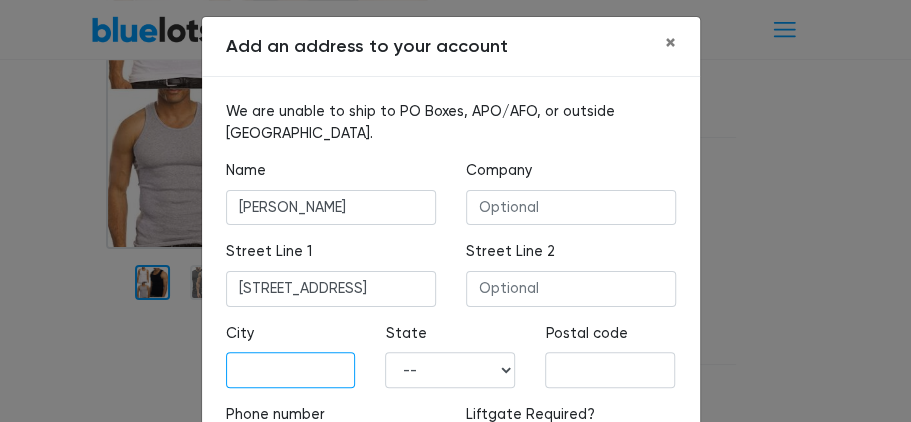 type on "San Antonio" 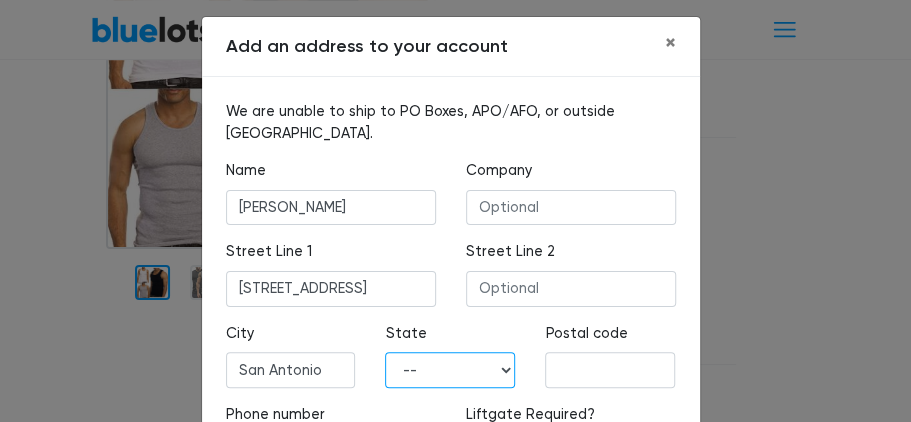 select on "TX" 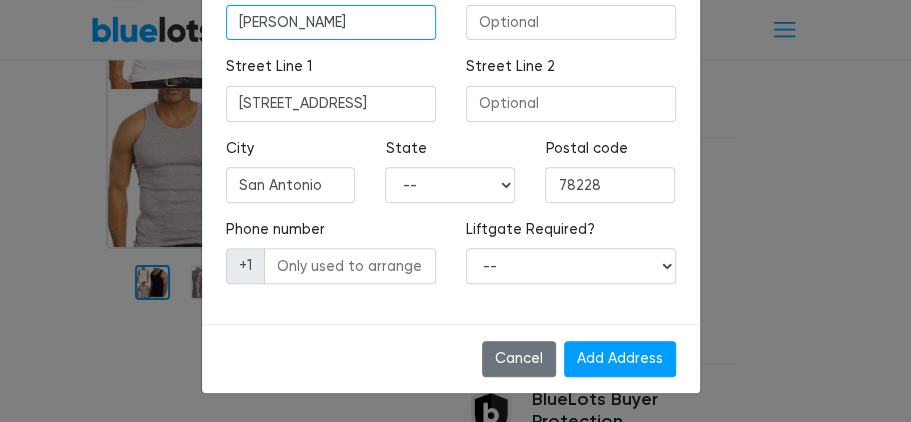 scroll, scrollTop: 346, scrollLeft: 0, axis: vertical 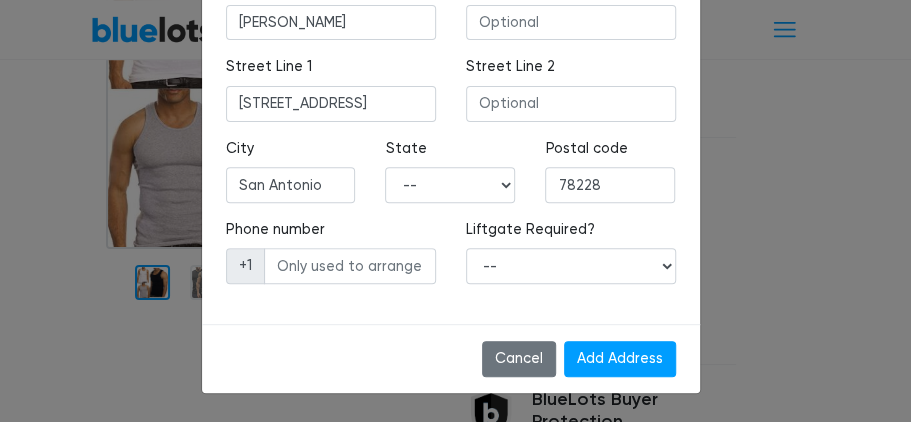click on "+1" at bounding box center (245, 266) 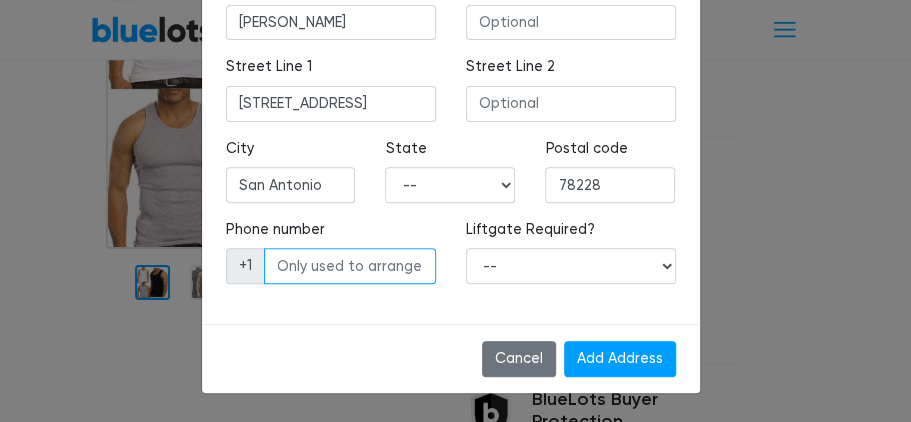 click at bounding box center [350, 266] 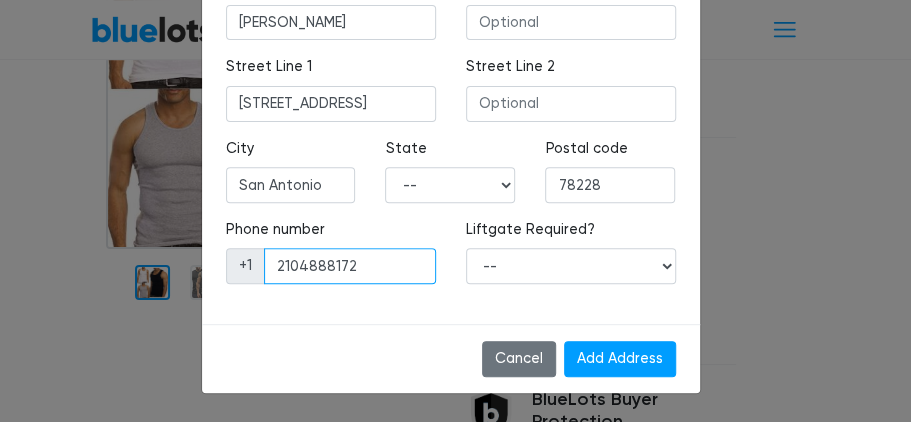 click on "2104888172" at bounding box center (350, 266) 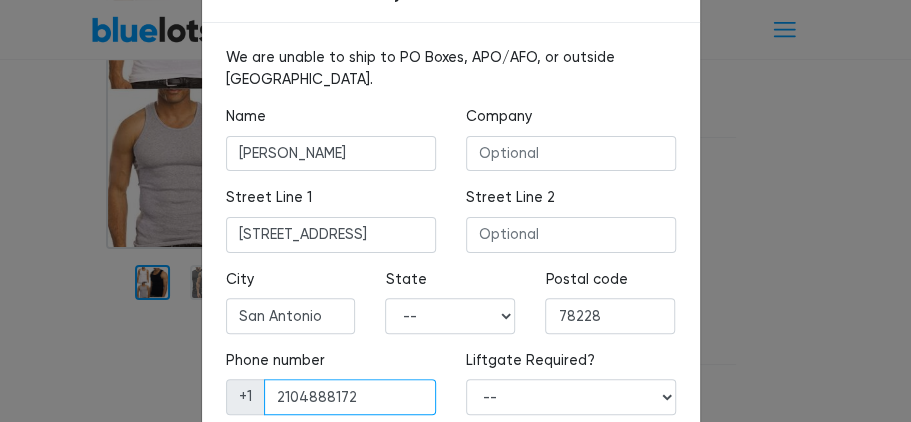 scroll, scrollTop: 133, scrollLeft: 0, axis: vertical 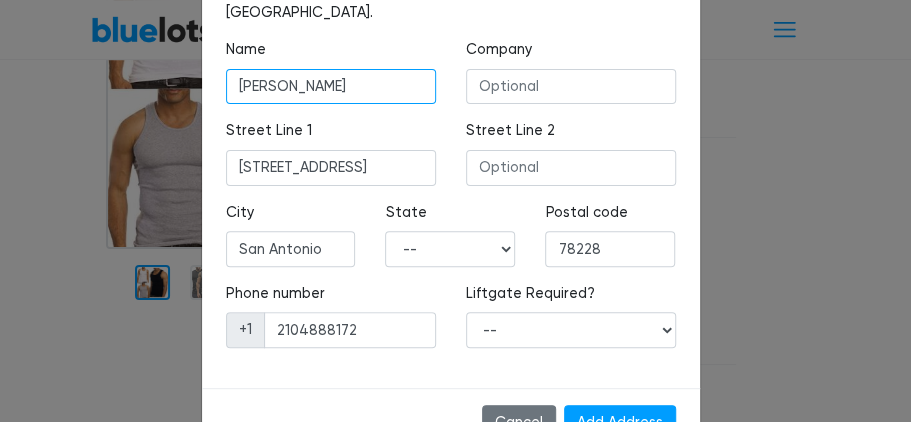 drag, startPoint x: 382, startPoint y: 142, endPoint x: 239, endPoint y: 152, distance: 143.34923 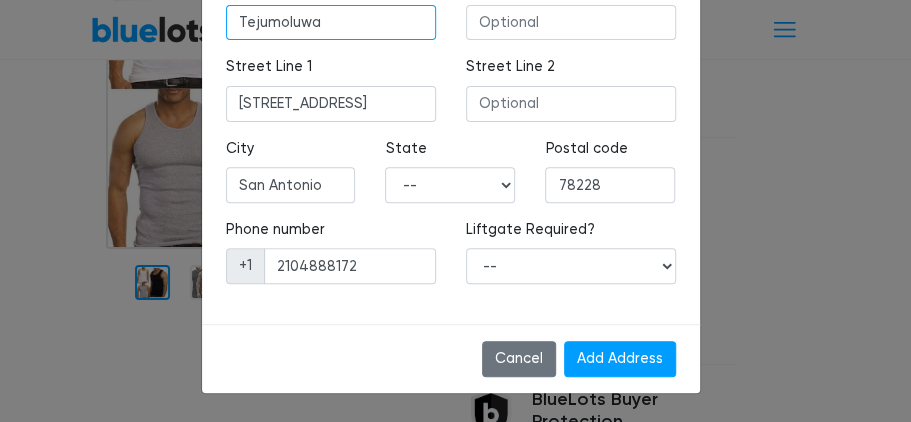 scroll, scrollTop: 333, scrollLeft: 0, axis: vertical 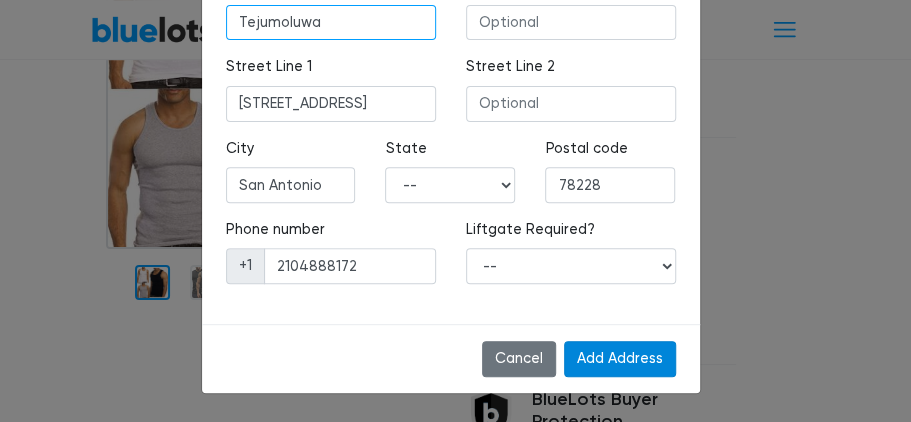 type on "Tejumoluwa" 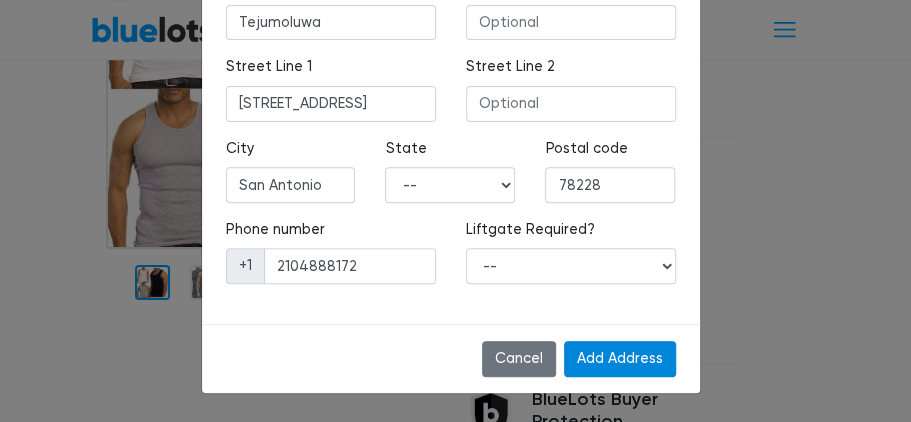 click on "Add Address" at bounding box center (620, 359) 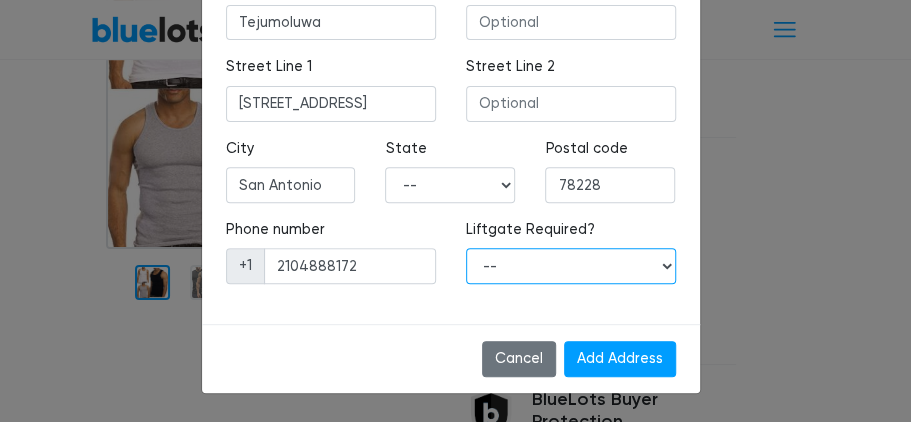 click on "--
Yes
No" at bounding box center (571, 266) 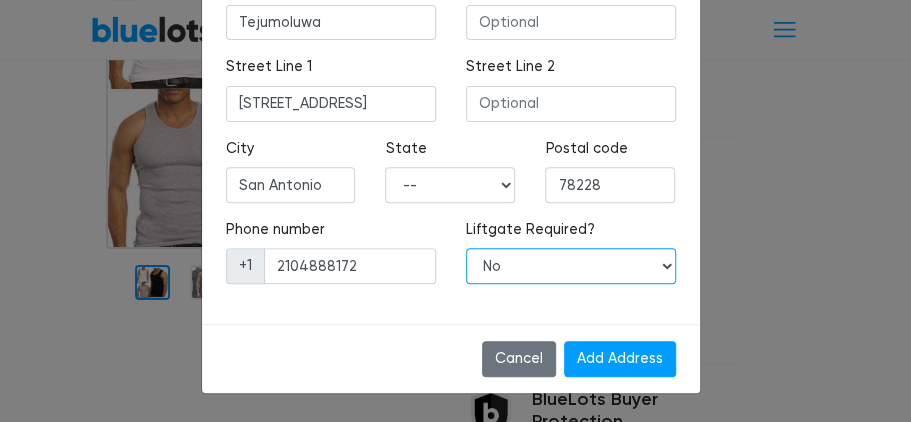click on "--
Yes
No" at bounding box center [571, 266] 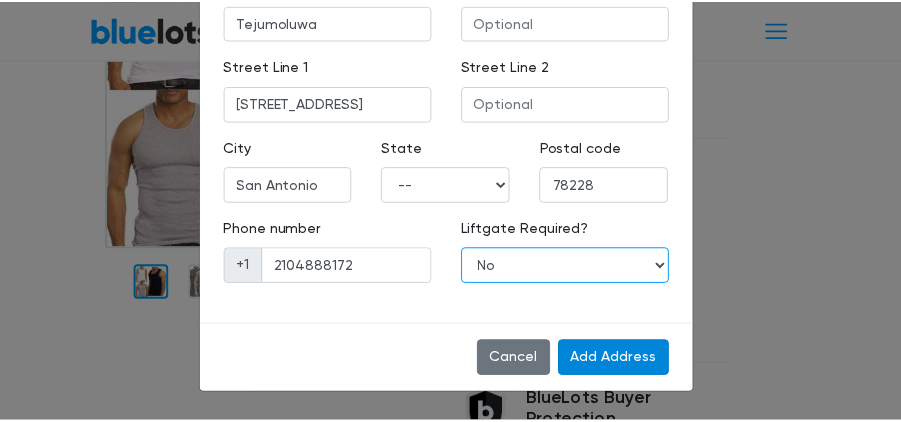scroll, scrollTop: 333, scrollLeft: 0, axis: vertical 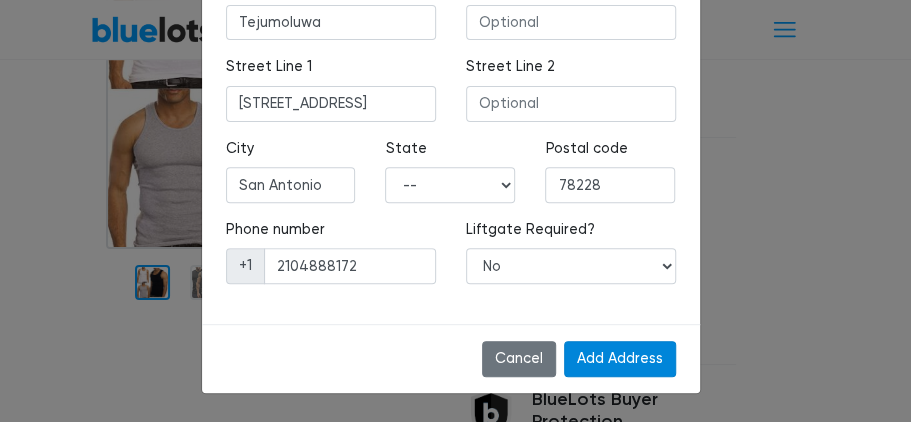 click on "Add Address" at bounding box center [620, 359] 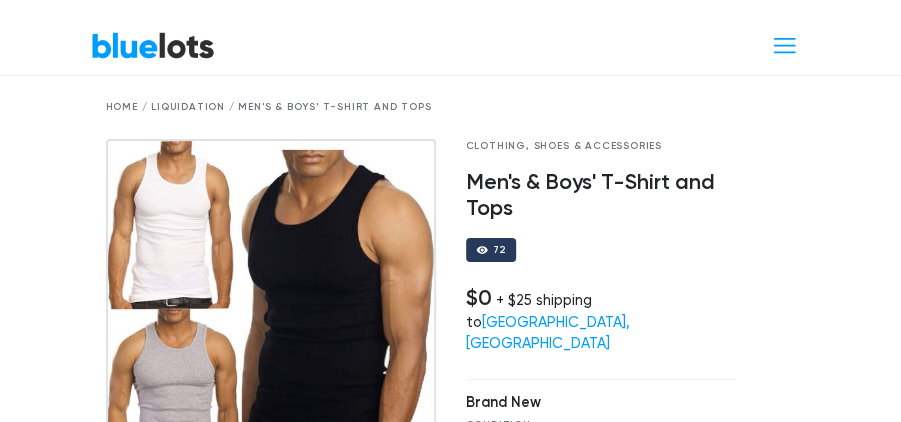 scroll, scrollTop: 66, scrollLeft: 0, axis: vertical 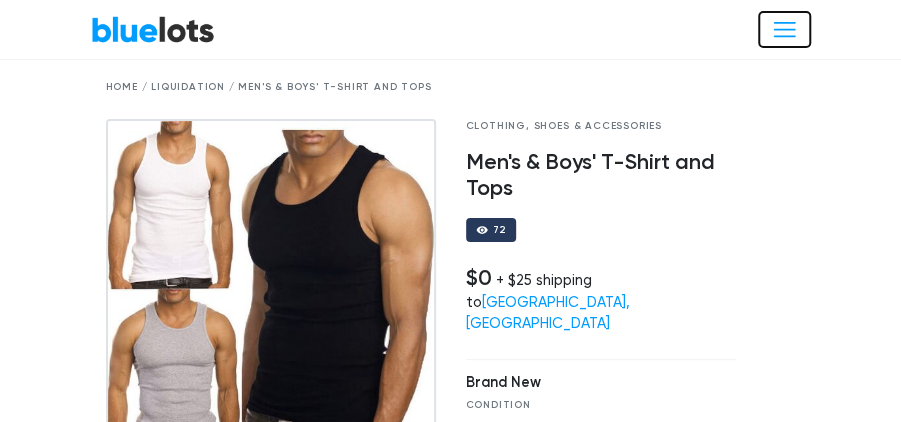 click at bounding box center (784, 29) 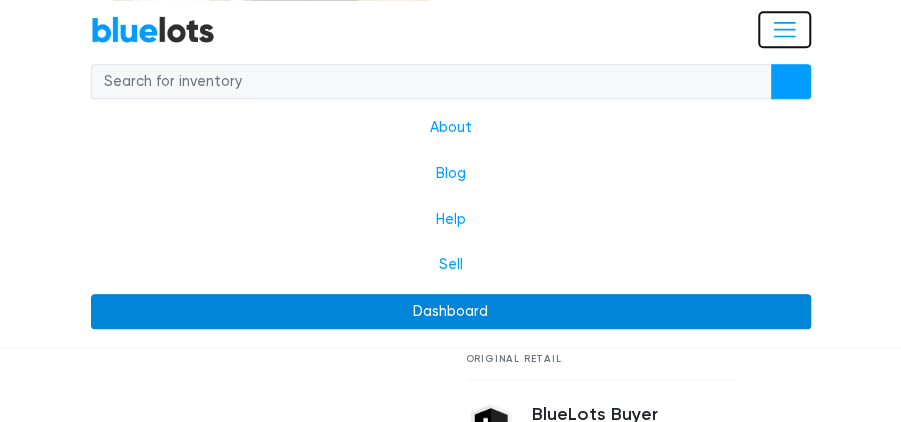 scroll, scrollTop: 600, scrollLeft: 0, axis: vertical 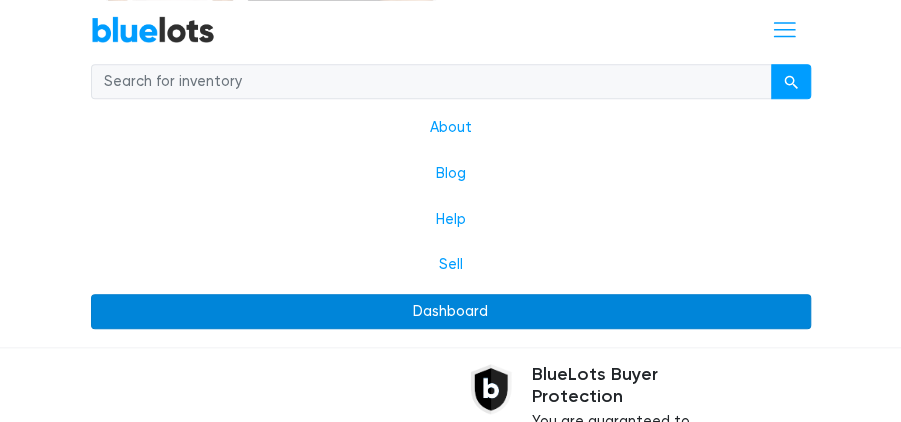 click on "Dashboard" at bounding box center [451, 312] 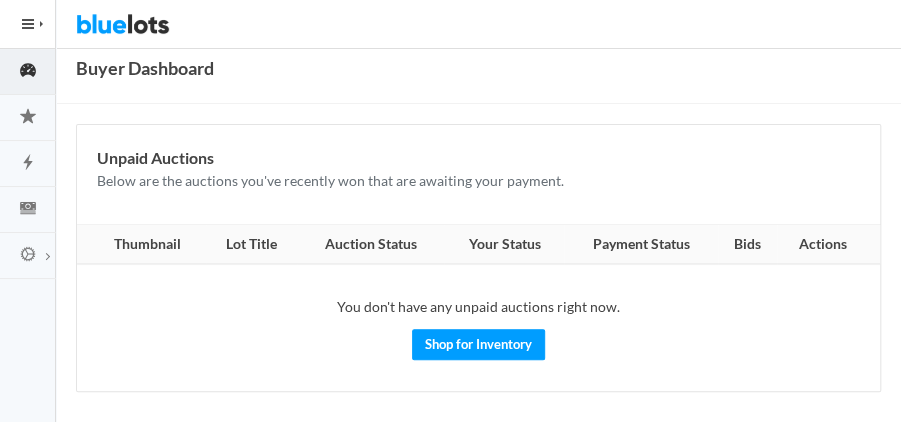 scroll, scrollTop: 76, scrollLeft: 0, axis: vertical 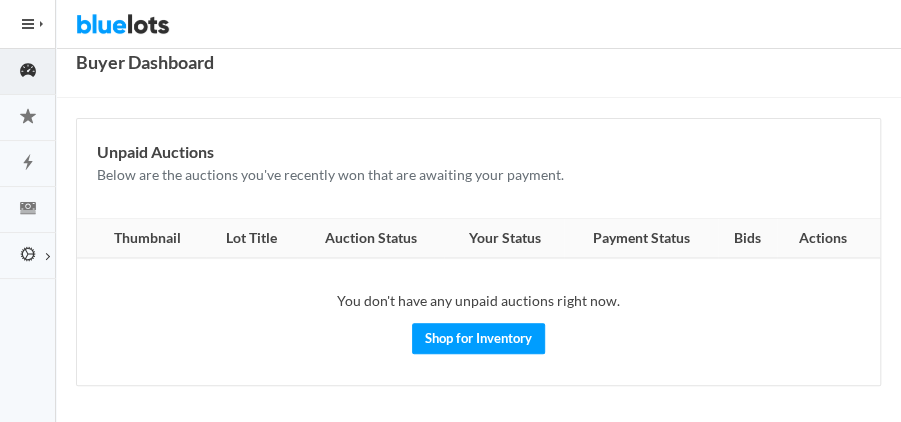click on "Settings" at bounding box center (28, 256) 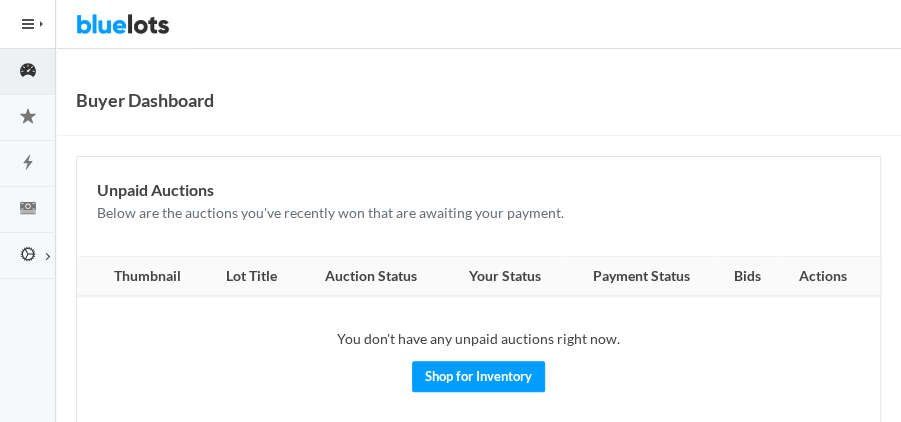 scroll, scrollTop: 0, scrollLeft: 0, axis: both 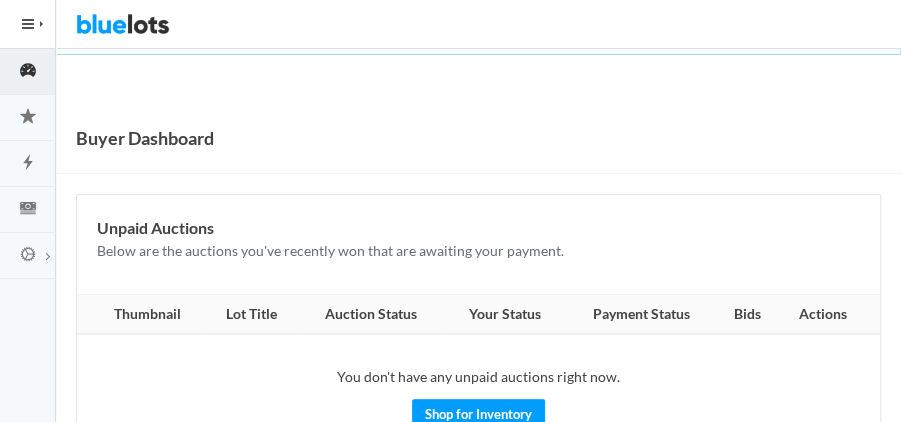 click at bounding box center [28, 24] 